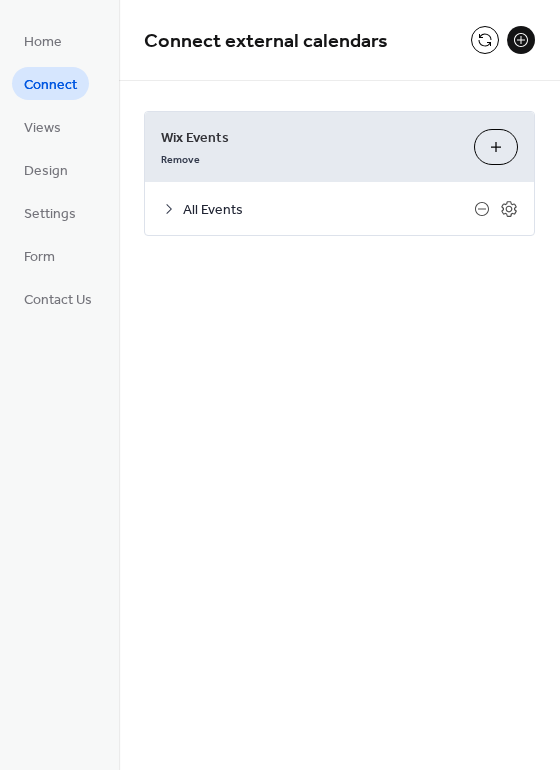 scroll, scrollTop: 0, scrollLeft: 0, axis: both 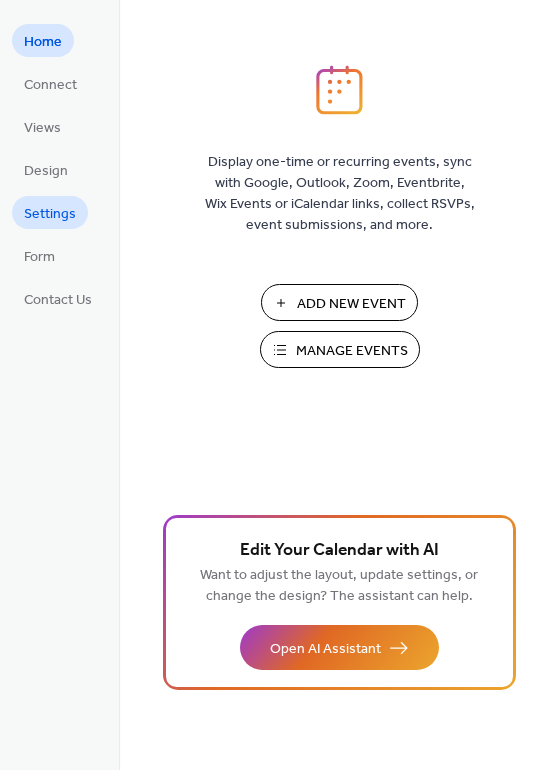 click on "Settings" at bounding box center (50, 214) 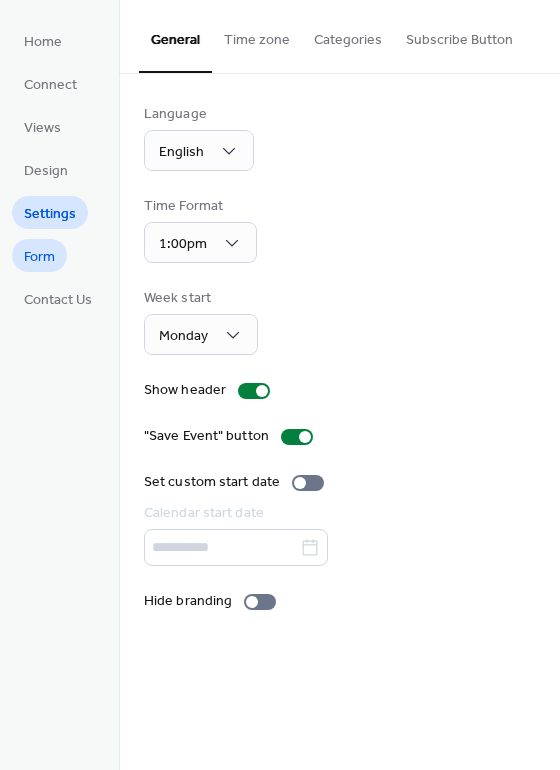 click on "Form" at bounding box center [39, 257] 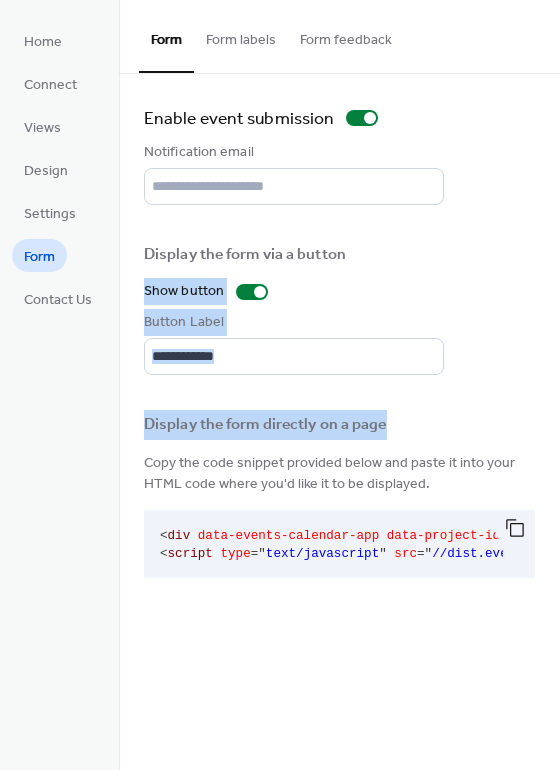 drag, startPoint x: 555, startPoint y: 219, endPoint x: 582, endPoint y: 423, distance: 205.779 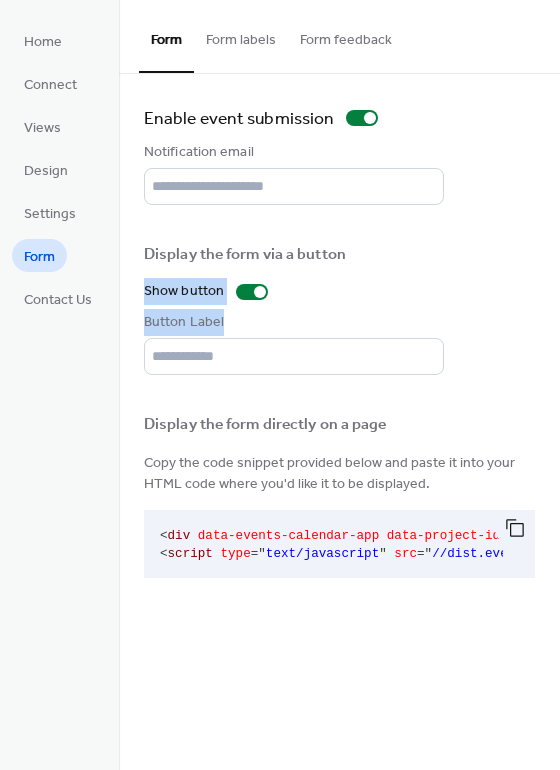 drag, startPoint x: 555, startPoint y: 265, endPoint x: 546, endPoint y: 376, distance: 111.364265 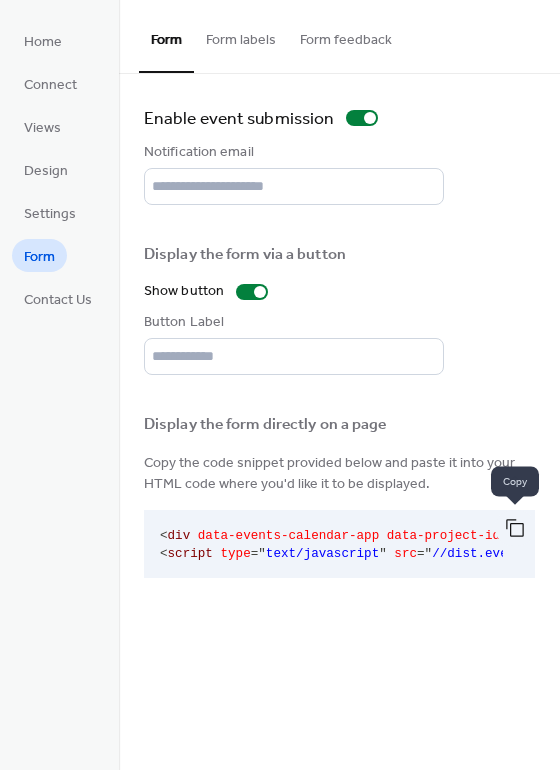 click at bounding box center (515, 528) 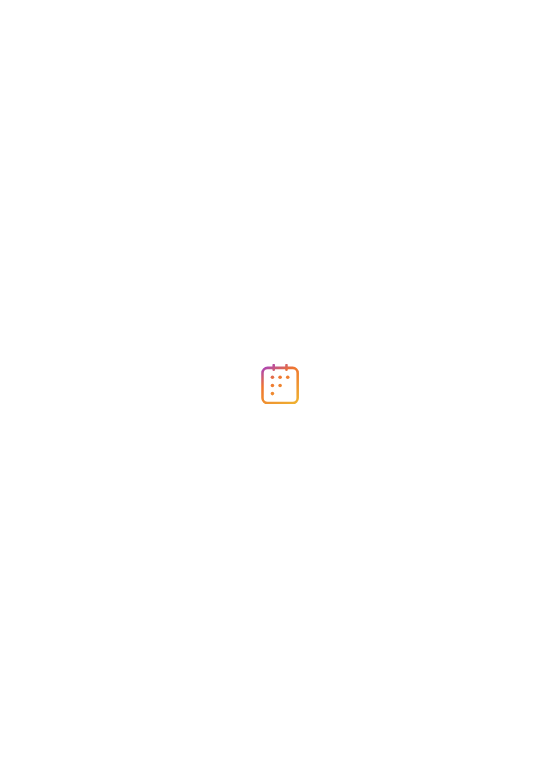 scroll, scrollTop: 0, scrollLeft: 0, axis: both 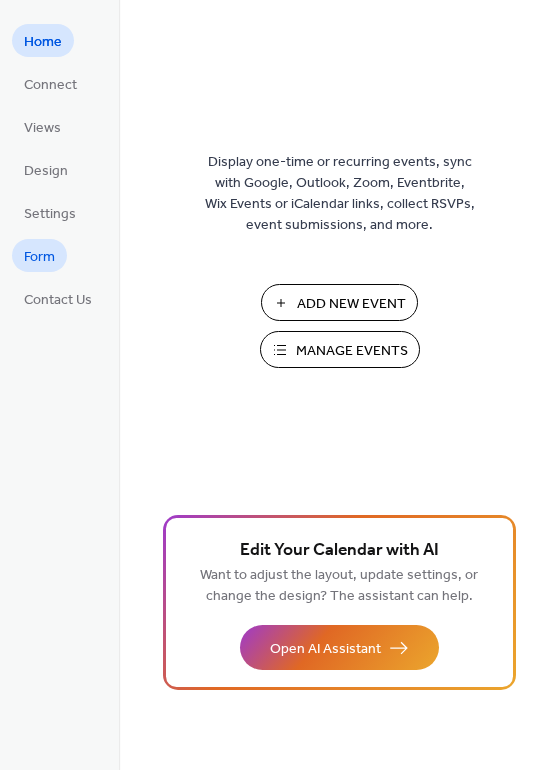 click on "Form" at bounding box center [39, 257] 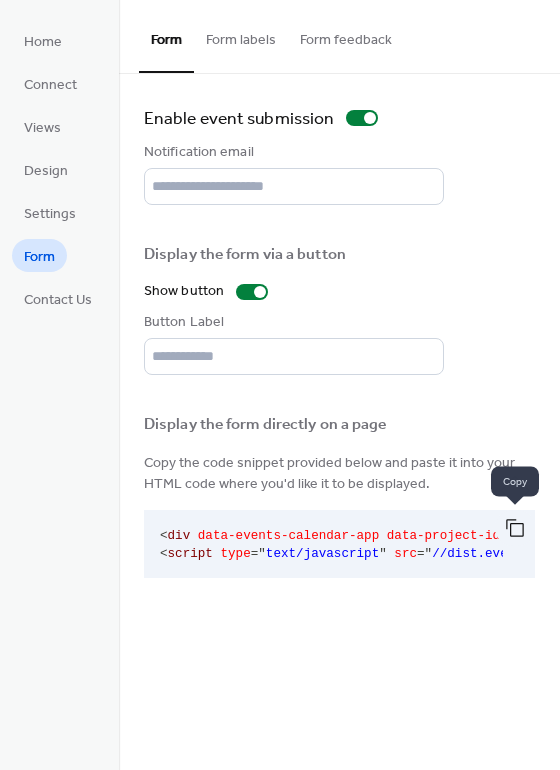 click at bounding box center (515, 528) 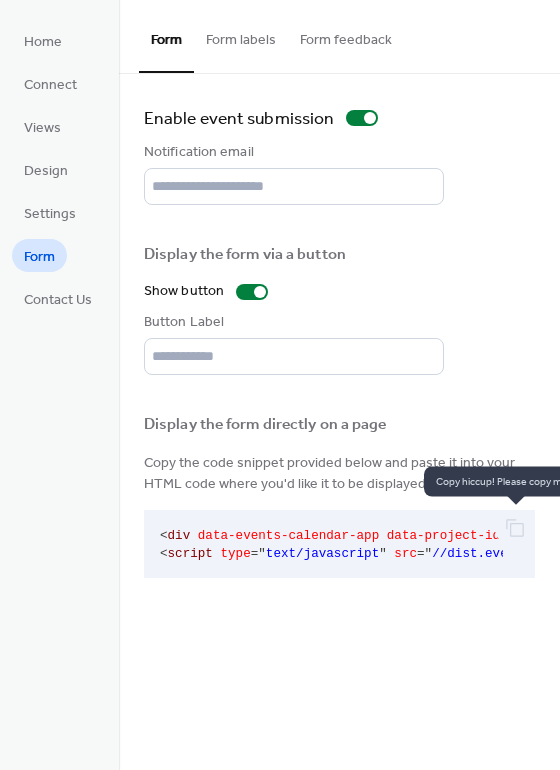 click at bounding box center (515, 528) 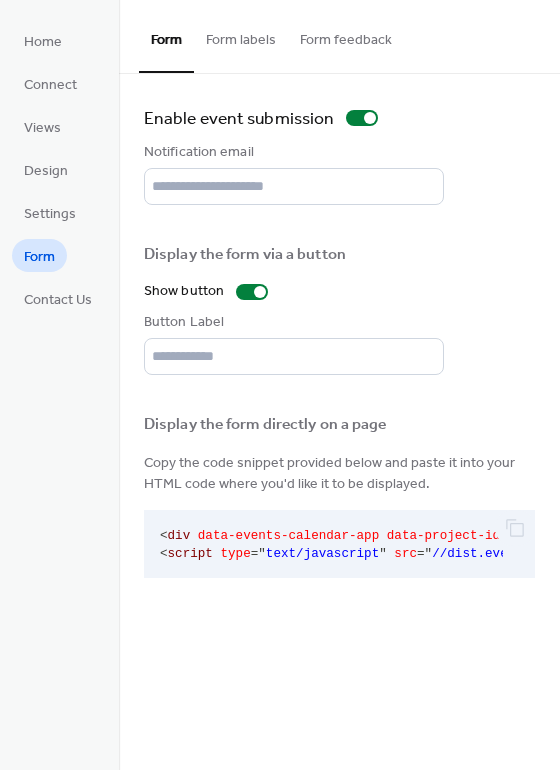 click on "data-events-calendar-app" at bounding box center (288, 536) 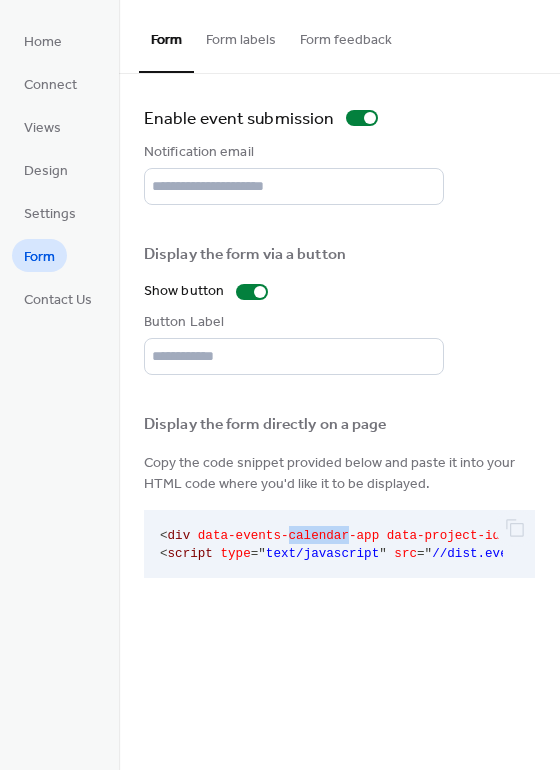 click on "data-events-calendar-app" at bounding box center [288, 536] 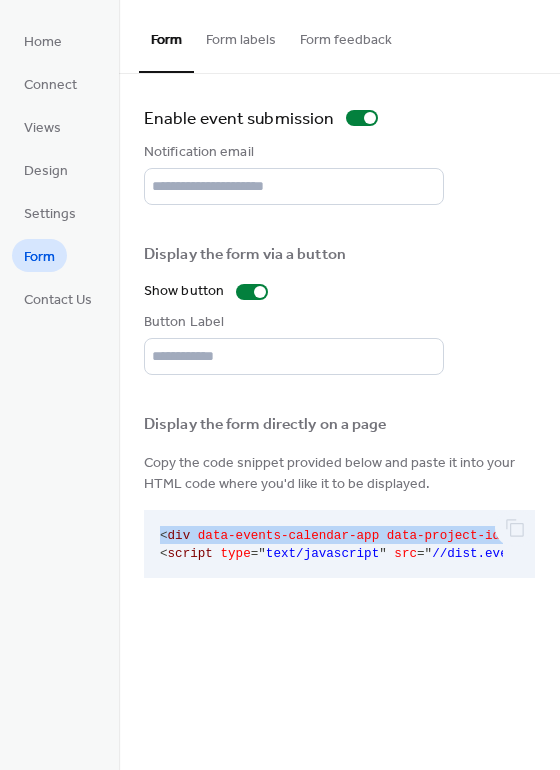 click on "data-events-calendar-app" at bounding box center (288, 536) 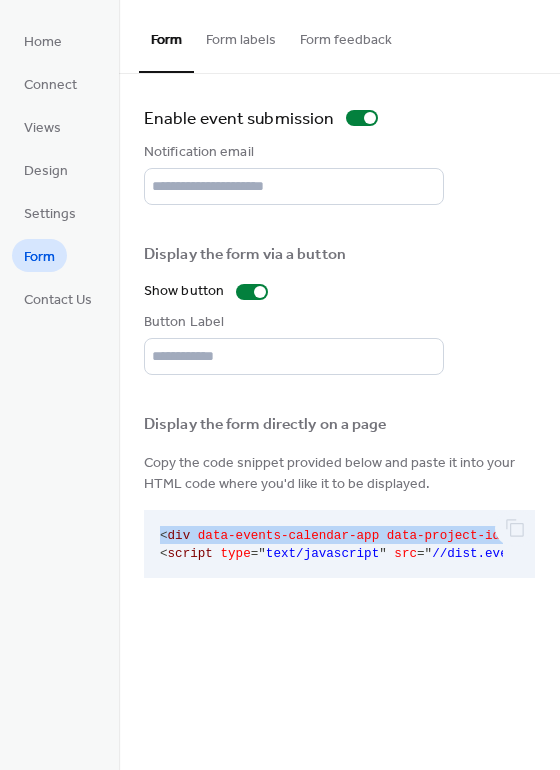 click on "data-events-calendar-app" at bounding box center (288, 536) 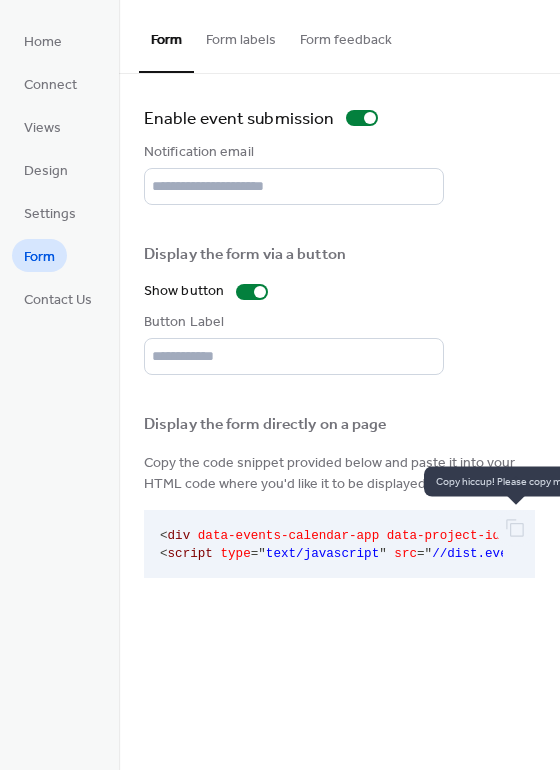 click at bounding box center [515, 528] 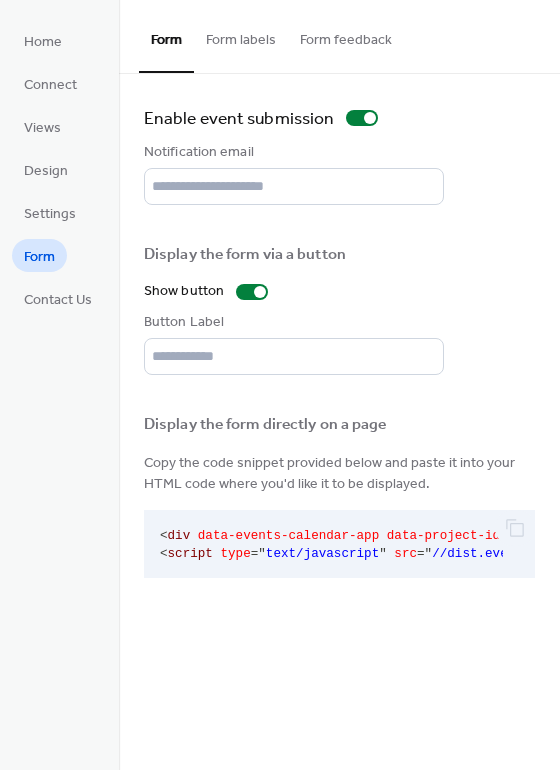 click on "<" at bounding box center (164, 536) 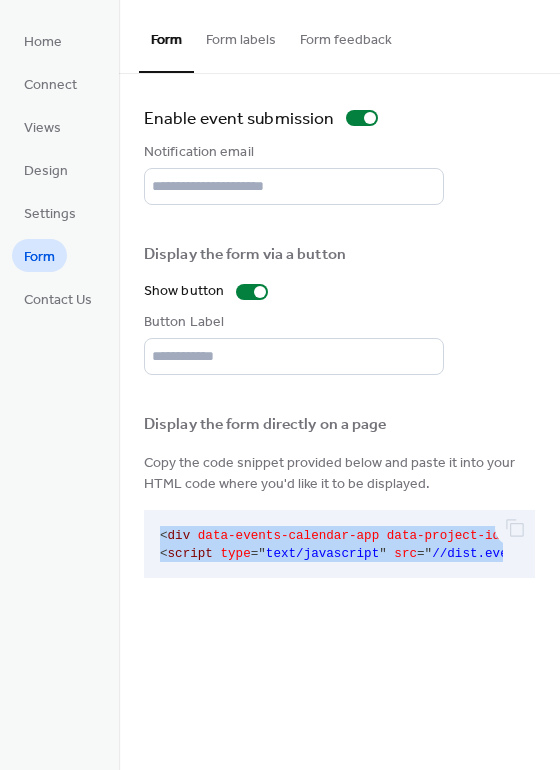 scroll, scrollTop: 0, scrollLeft: 372, axis: horizontal 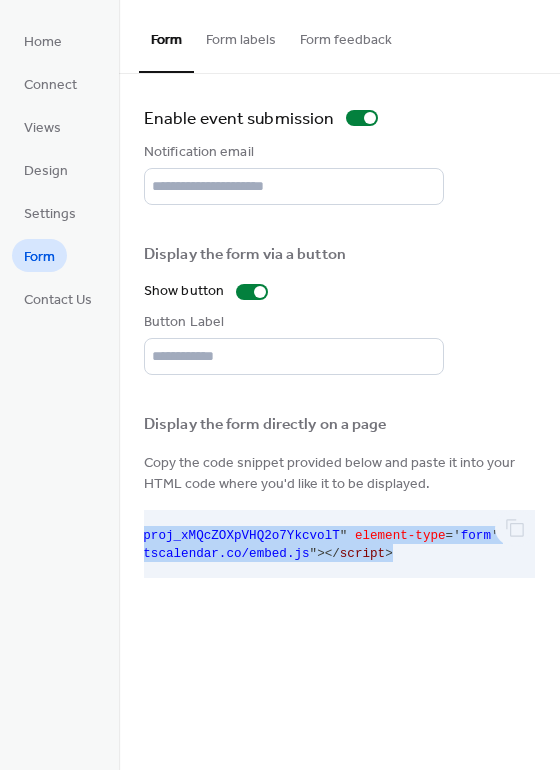 drag, startPoint x: 160, startPoint y: 535, endPoint x: 393, endPoint y: 565, distance: 234.92339 